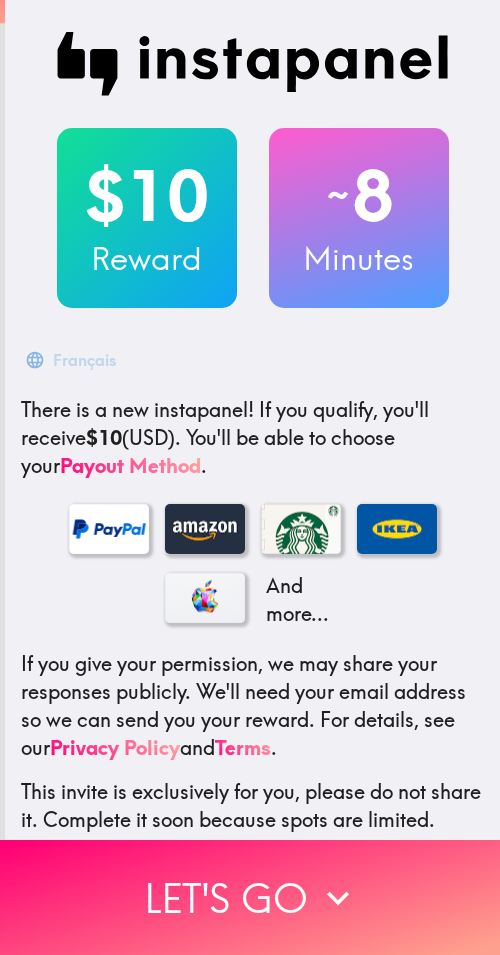 scroll, scrollTop: 0, scrollLeft: 0, axis: both 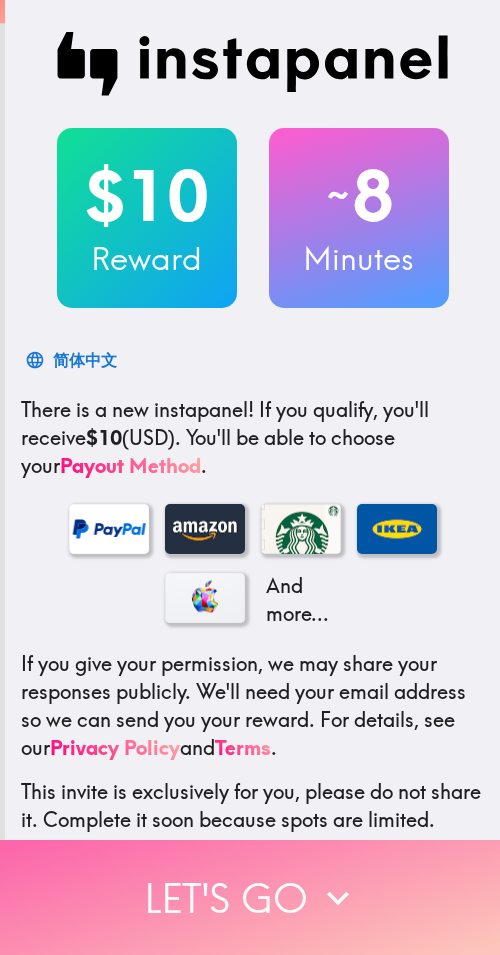 click 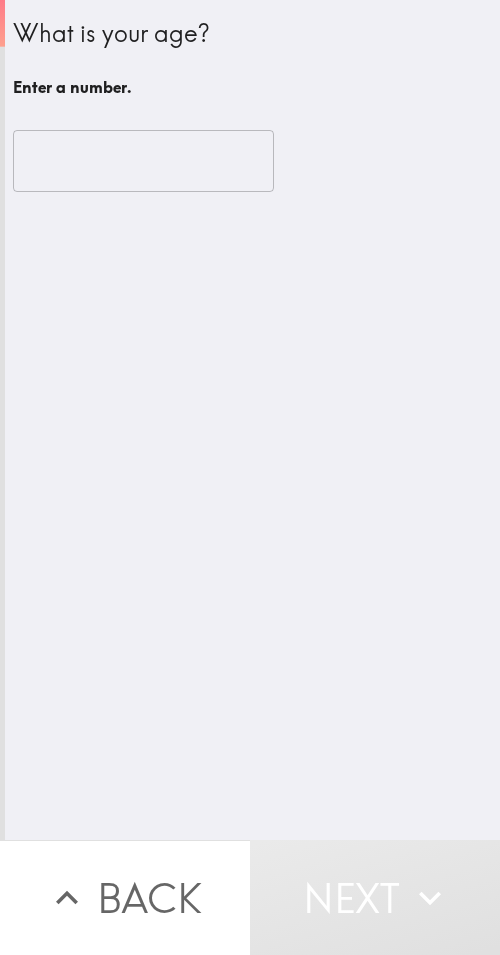 drag, startPoint x: 222, startPoint y: 309, endPoint x: 220, endPoint y: 286, distance: 23.086792 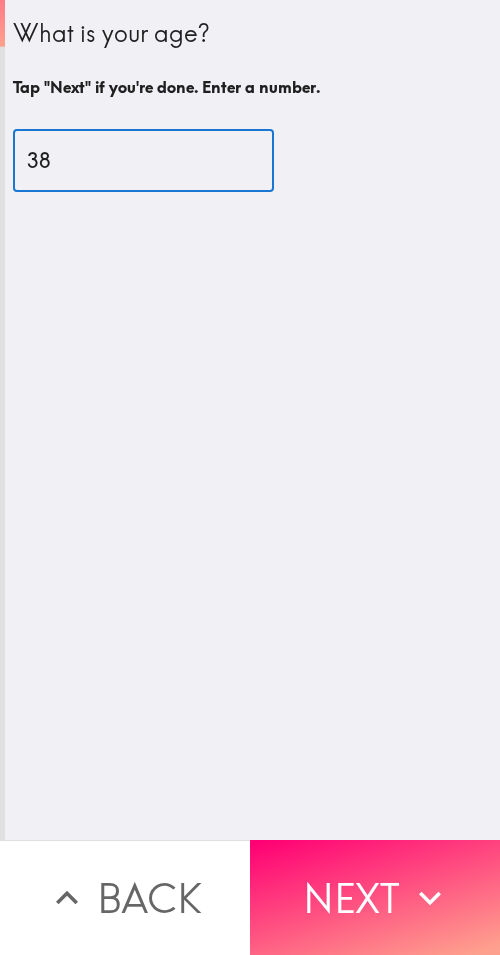type on "38" 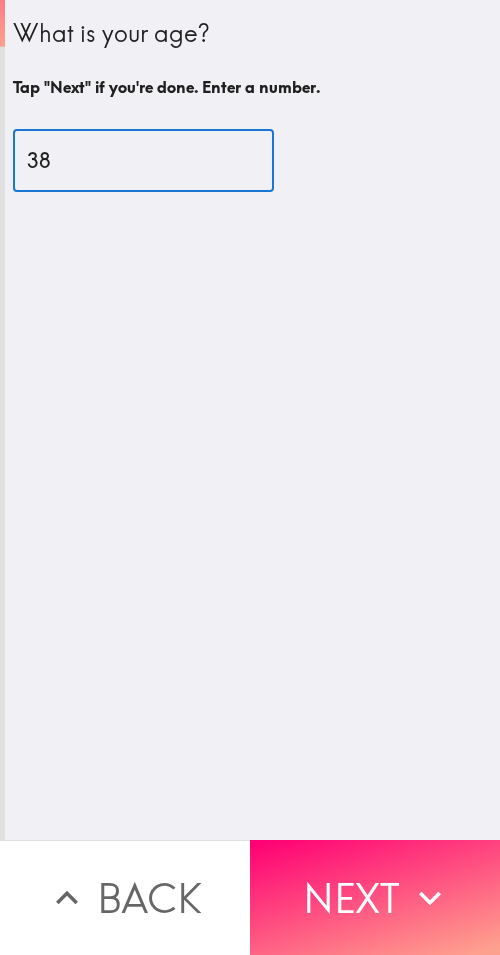 drag, startPoint x: 357, startPoint y: 921, endPoint x: 497, endPoint y: 913, distance: 140.22838 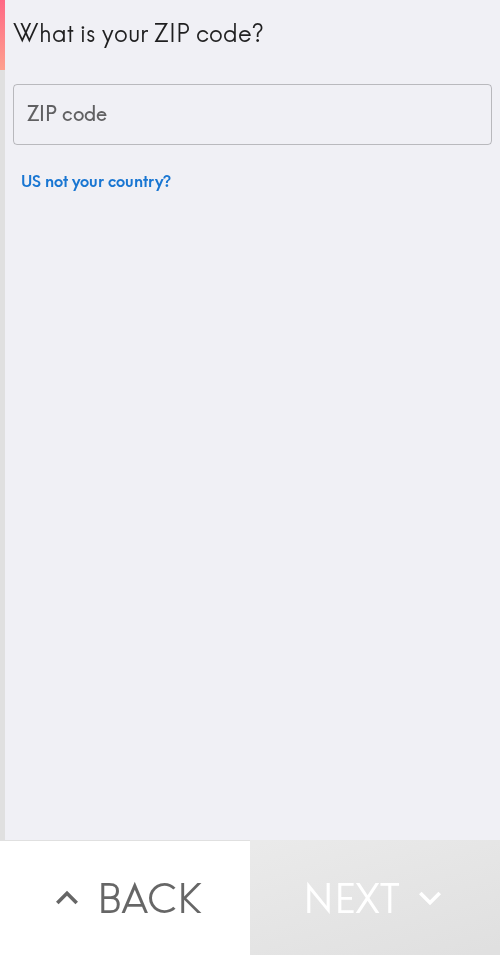 click on "ZIP code" at bounding box center (252, 115) 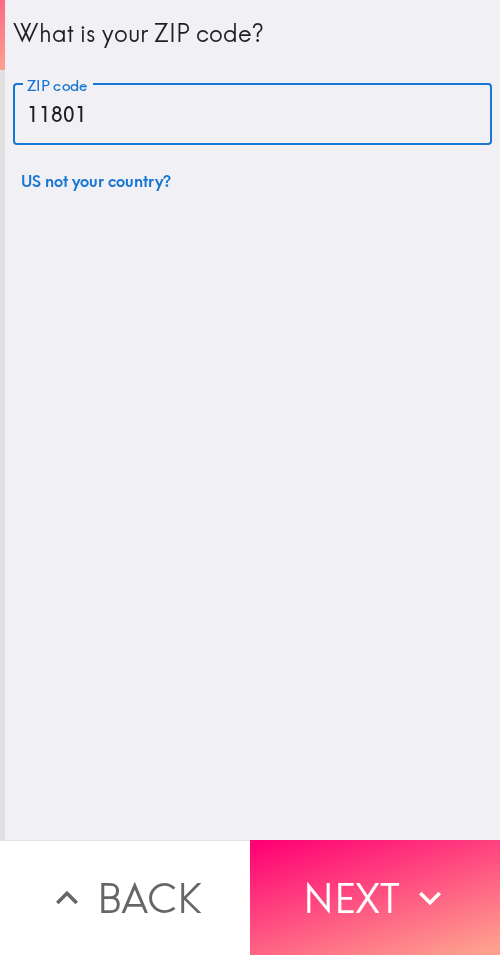 type on "11801" 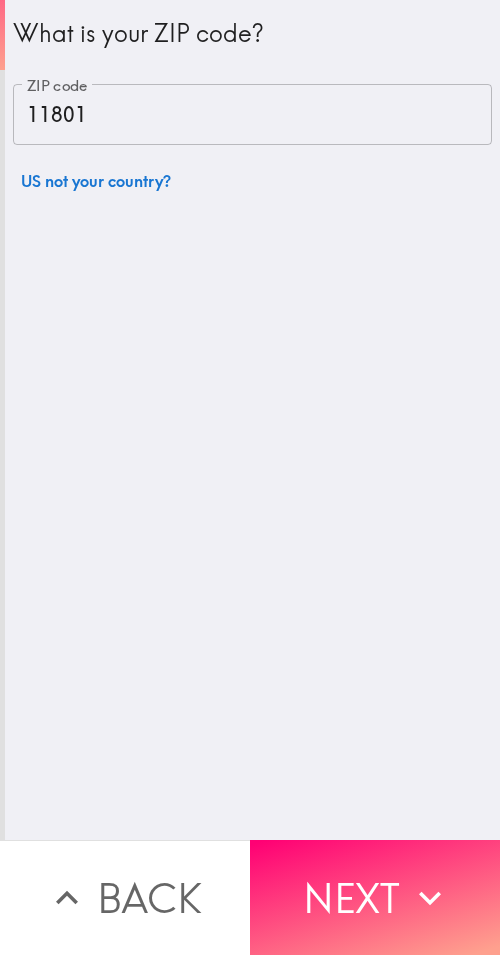 click on "Next" at bounding box center (375, 897) 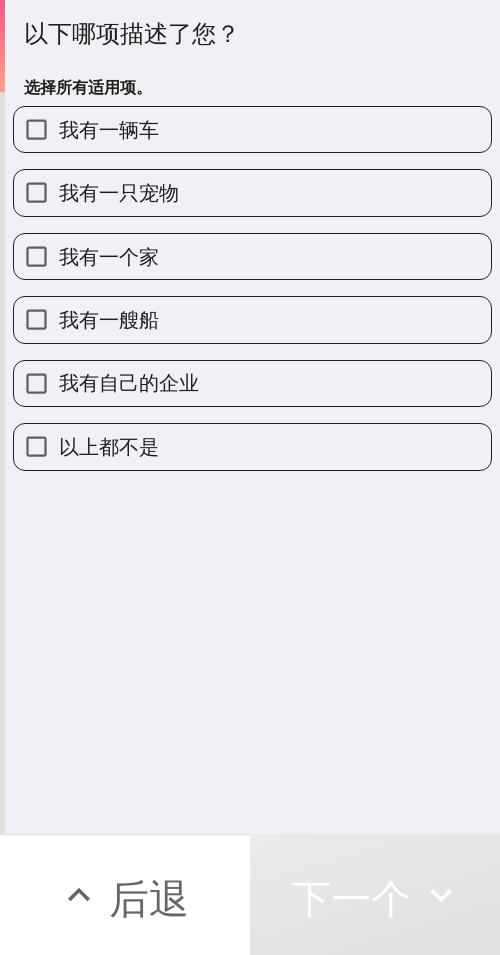 drag, startPoint x: 290, startPoint y: 208, endPoint x: 276, endPoint y: 159, distance: 50.96077 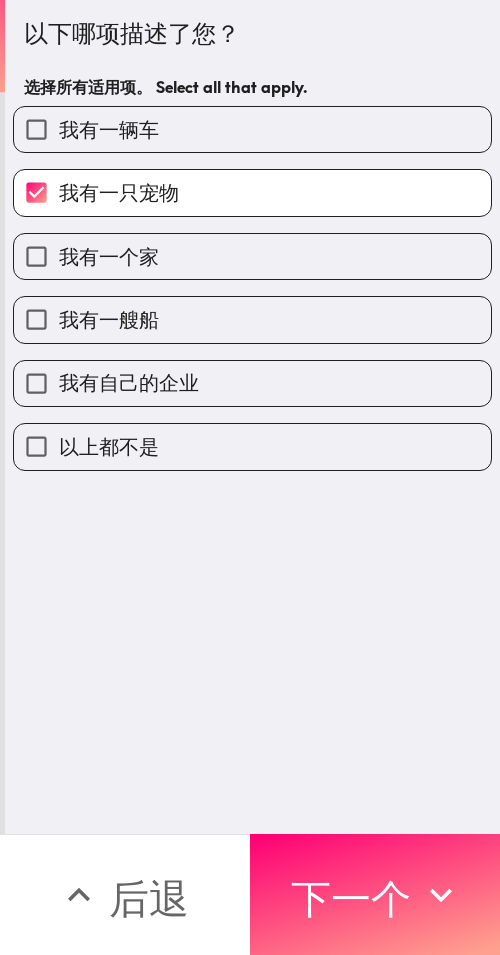 click on "我有一辆车" at bounding box center (252, 129) 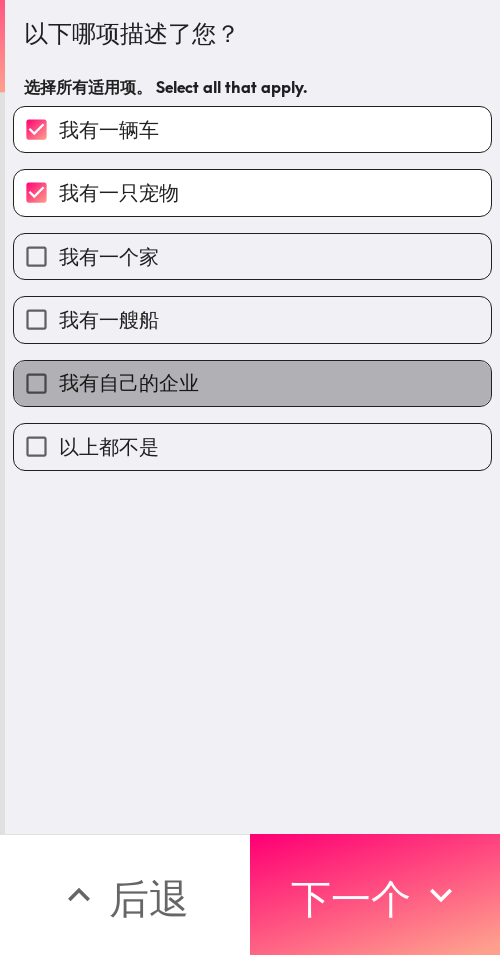 click on "我有自己的企业" at bounding box center (252, 383) 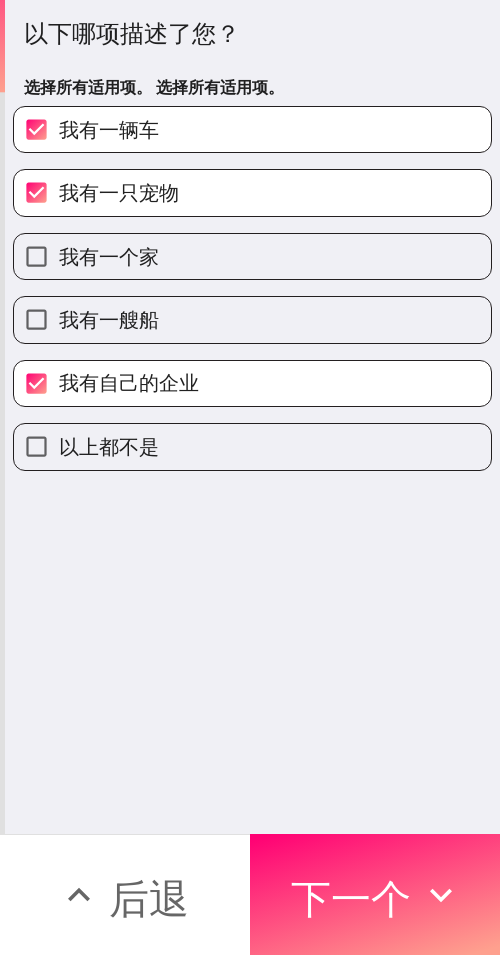 click on "我有一个家" at bounding box center (252, 256) 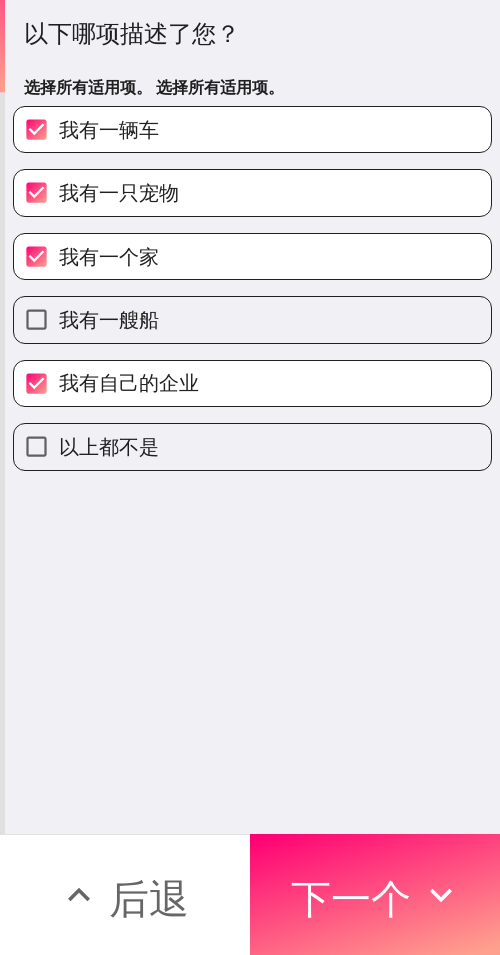 drag, startPoint x: 405, startPoint y: 879, endPoint x: 499, endPoint y: 847, distance: 99.29753 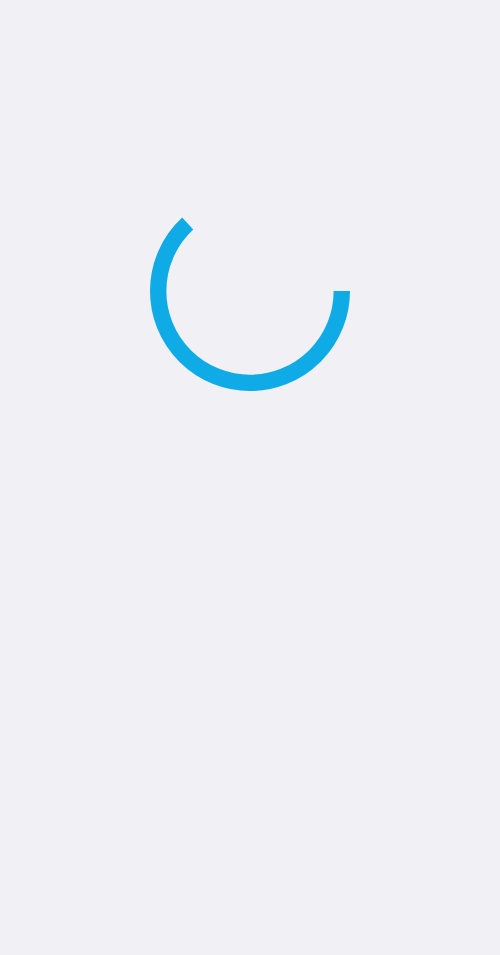 scroll, scrollTop: 0, scrollLeft: 0, axis: both 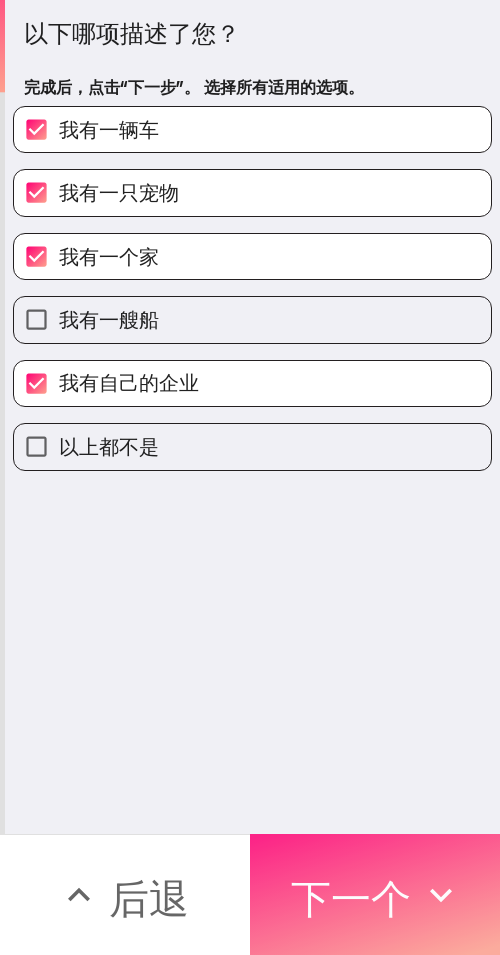 click on "下一个" at bounding box center (351, 898) 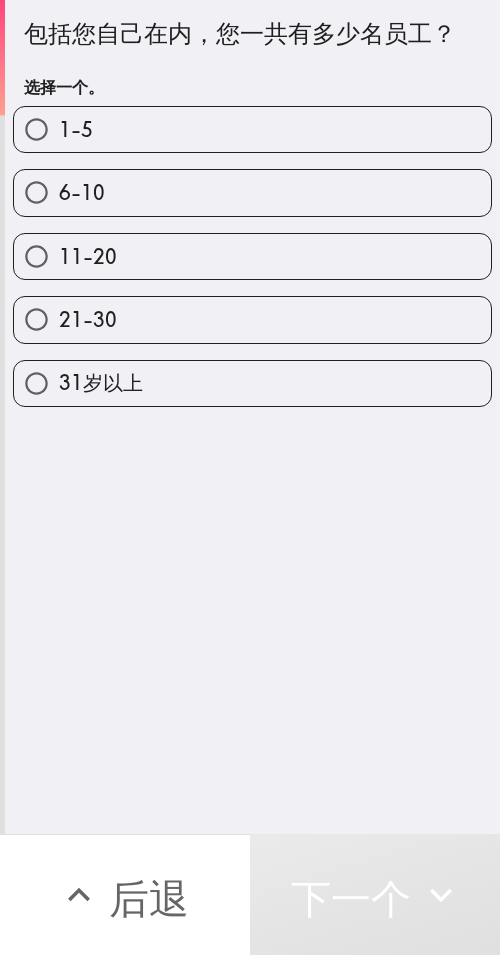 drag, startPoint x: 300, startPoint y: 248, endPoint x: 497, endPoint y: 256, distance: 197.16237 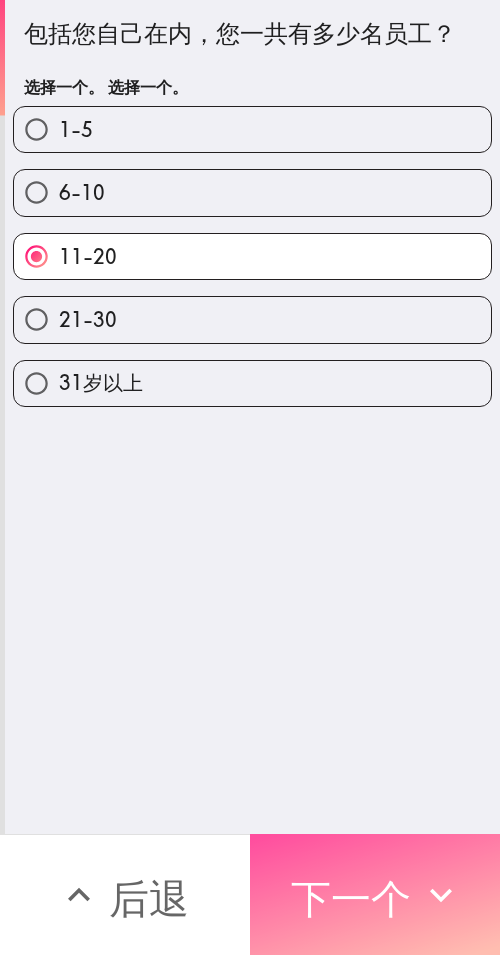 drag, startPoint x: 396, startPoint y: 903, endPoint x: 487, endPoint y: 900, distance: 91.04944 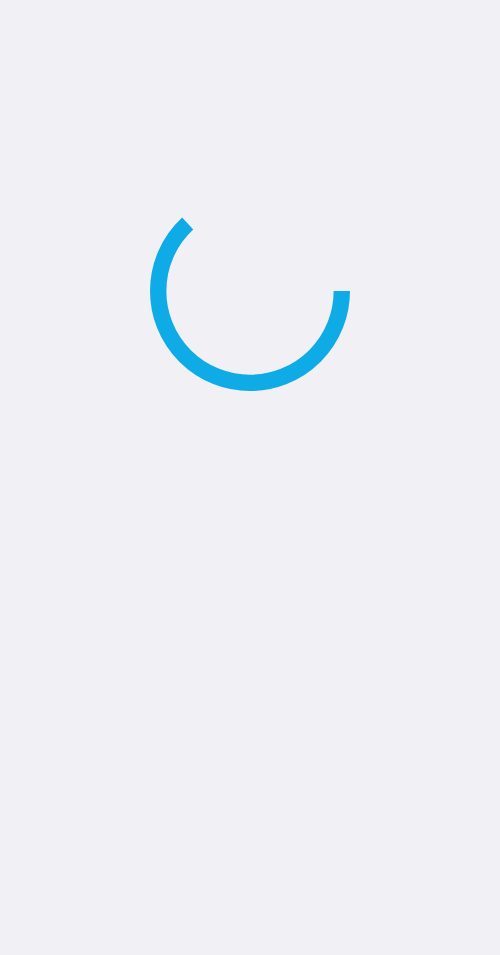 scroll, scrollTop: 0, scrollLeft: 0, axis: both 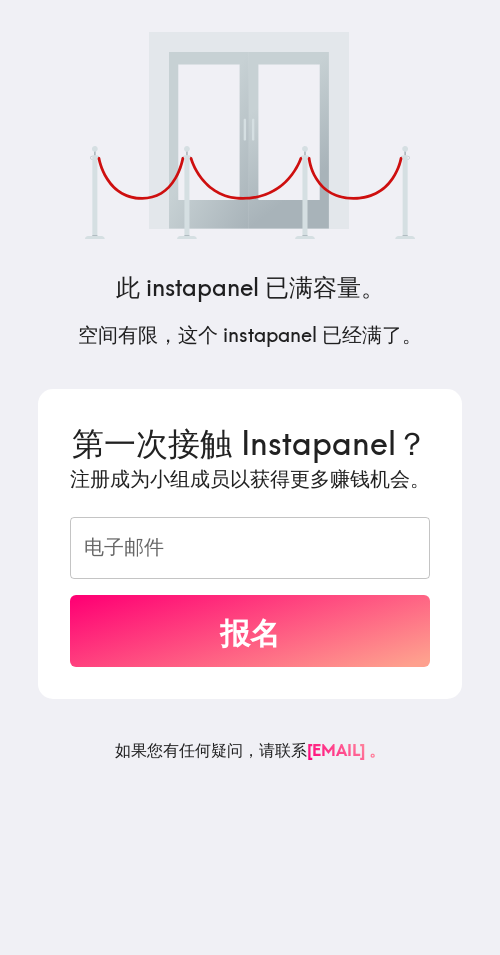 drag, startPoint x: 254, startPoint y: 285, endPoint x: 223, endPoint y: 312, distance: 41.109608 